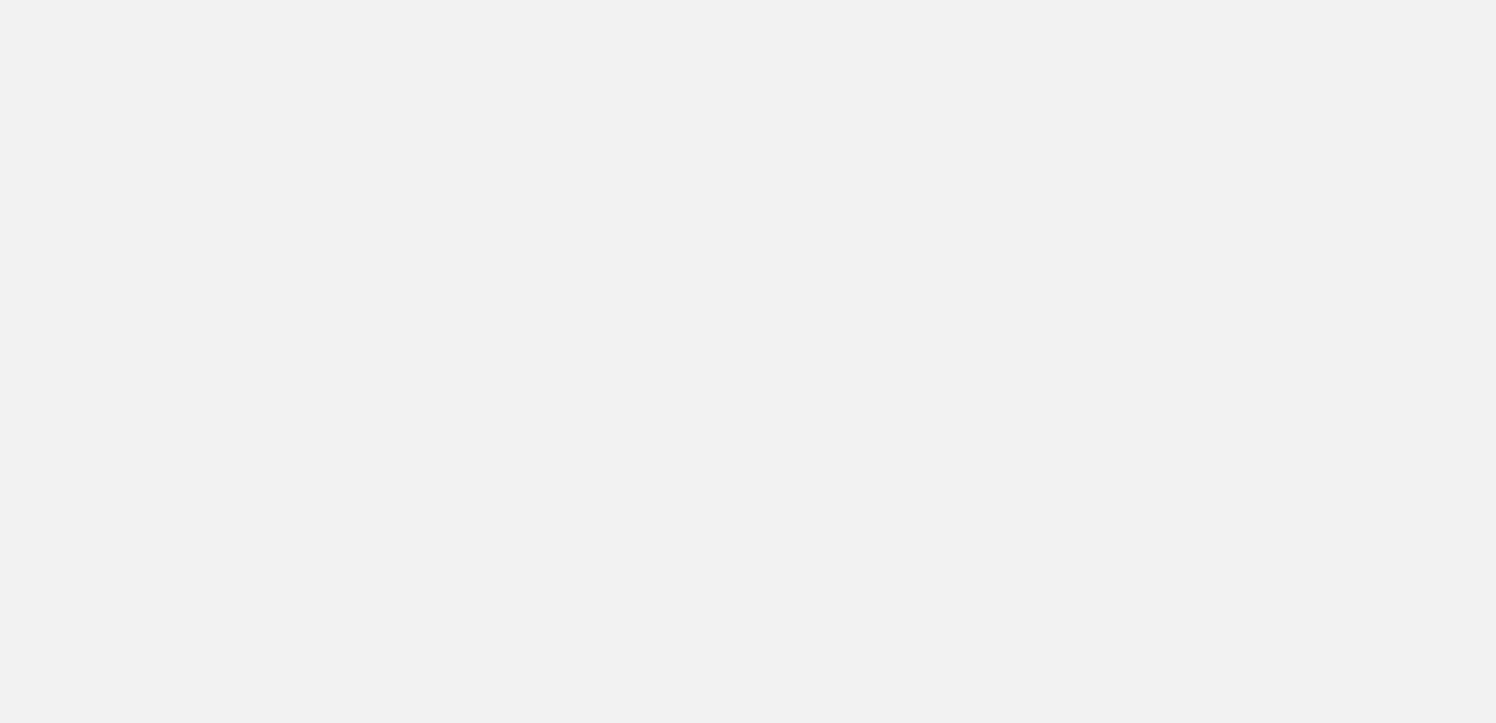 scroll, scrollTop: 0, scrollLeft: 0, axis: both 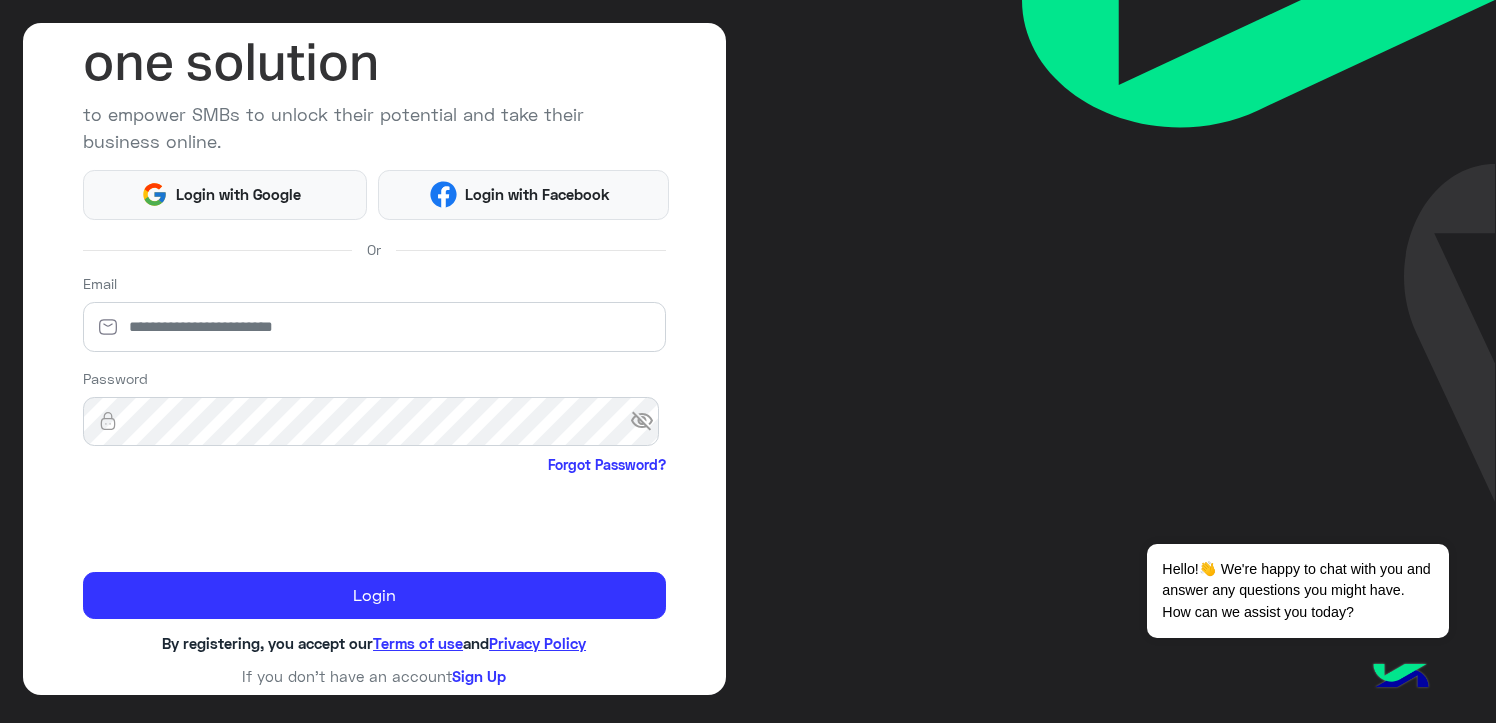 drag, startPoint x: 133, startPoint y: 255, endPoint x: 211, endPoint y: 341, distance: 116.1034 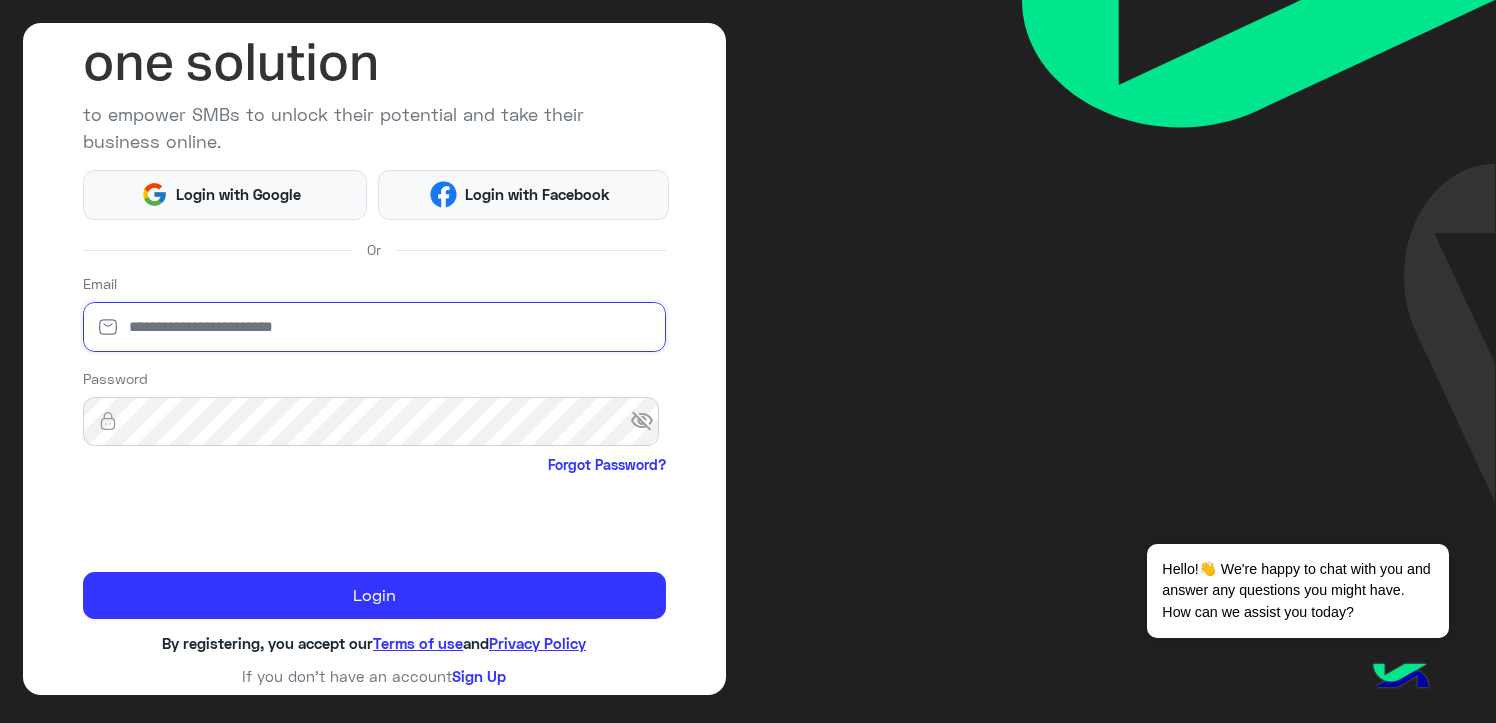 click at bounding box center (374, 327) 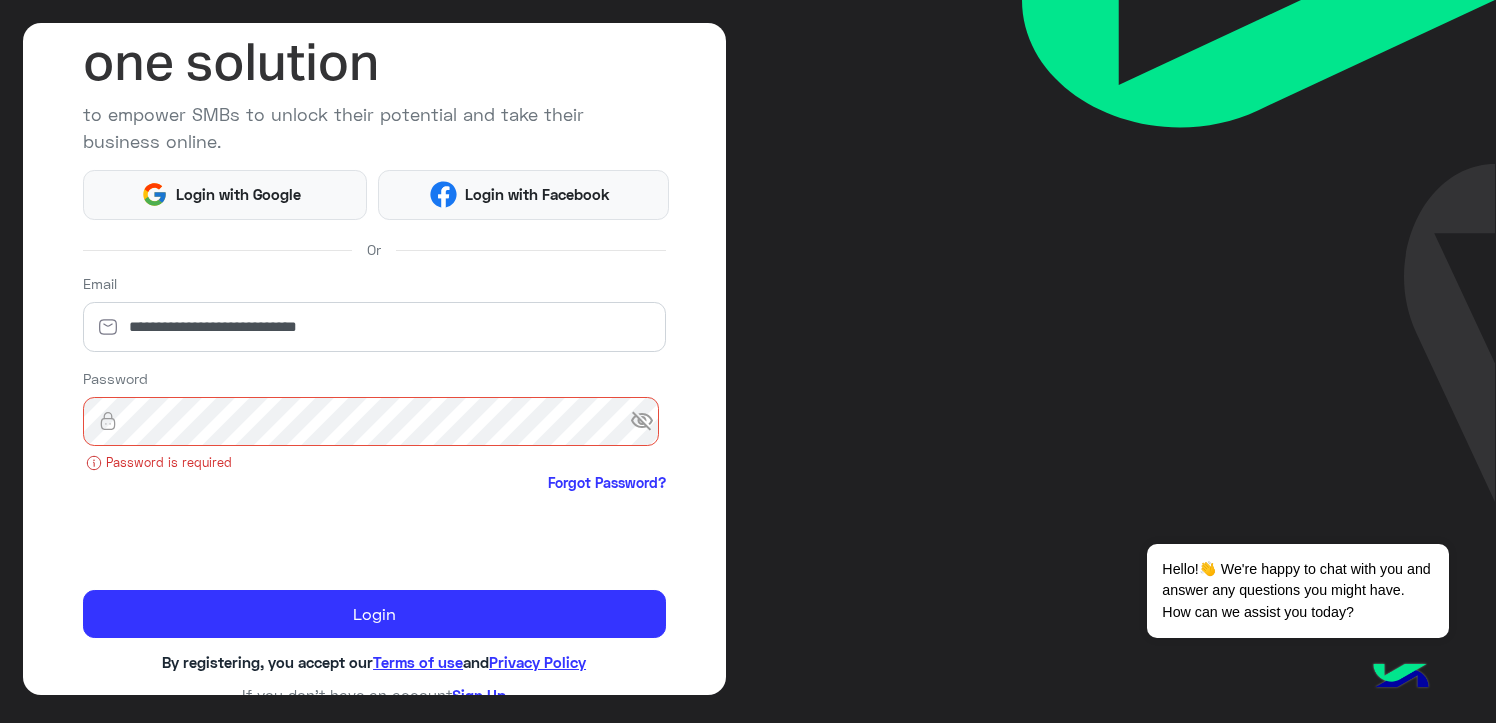 click on "visibility_off" at bounding box center (648, 421) 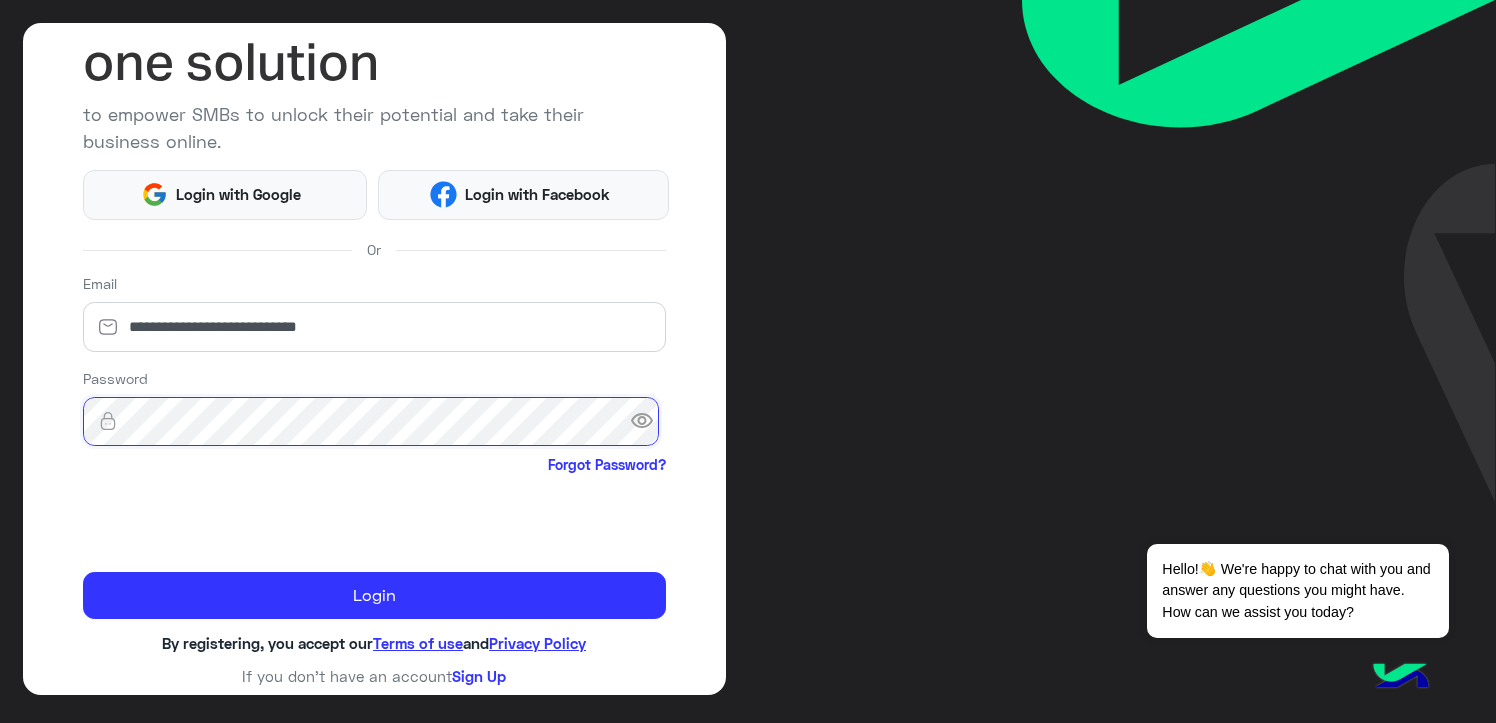 click on "Login" 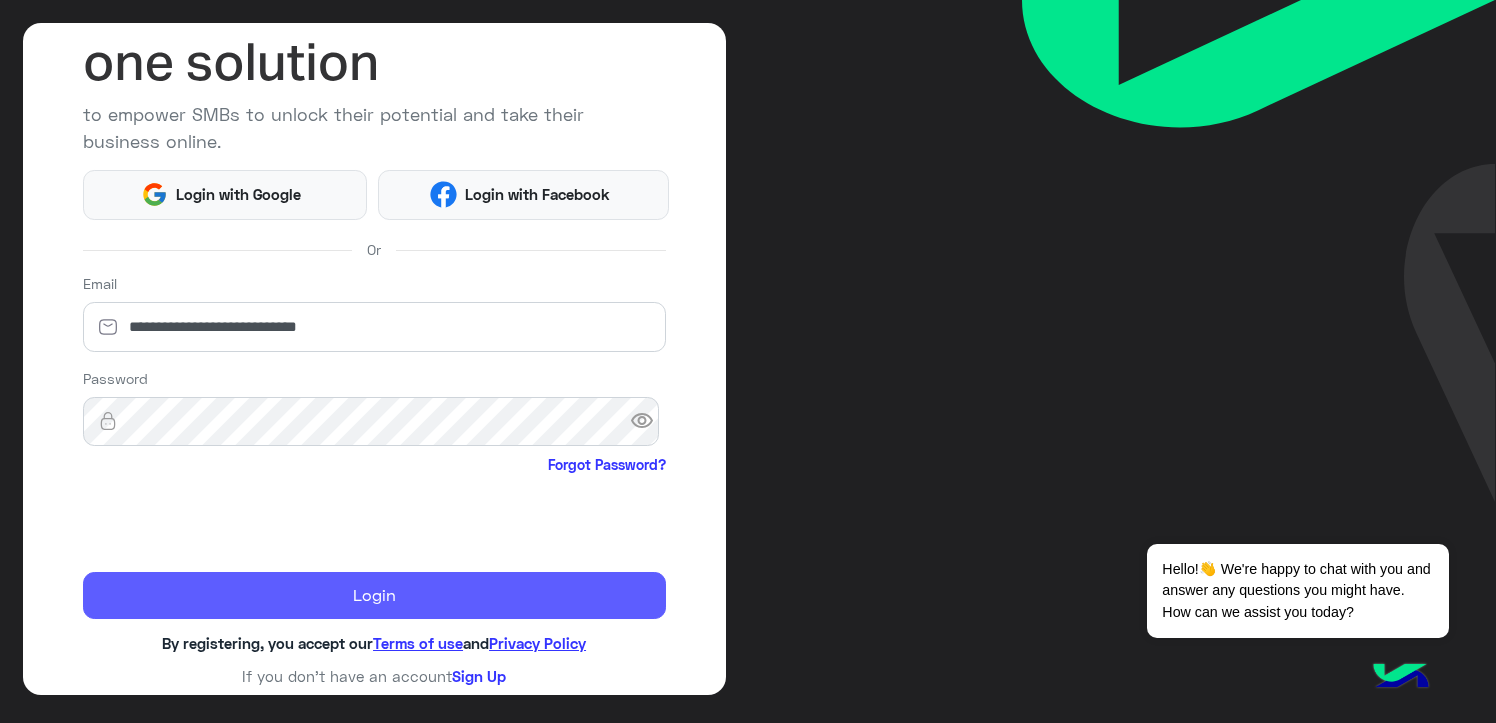 click on "to empower SMBs to unlock their potential and take their business online. Login with Google Login with Facebook Or Email [EMAIL]  Password  visibility   Forgot Password?   Login  By registering, you accept our  Terms of use  and  Privacy Policy   If you don’t have an account  Sign Up" 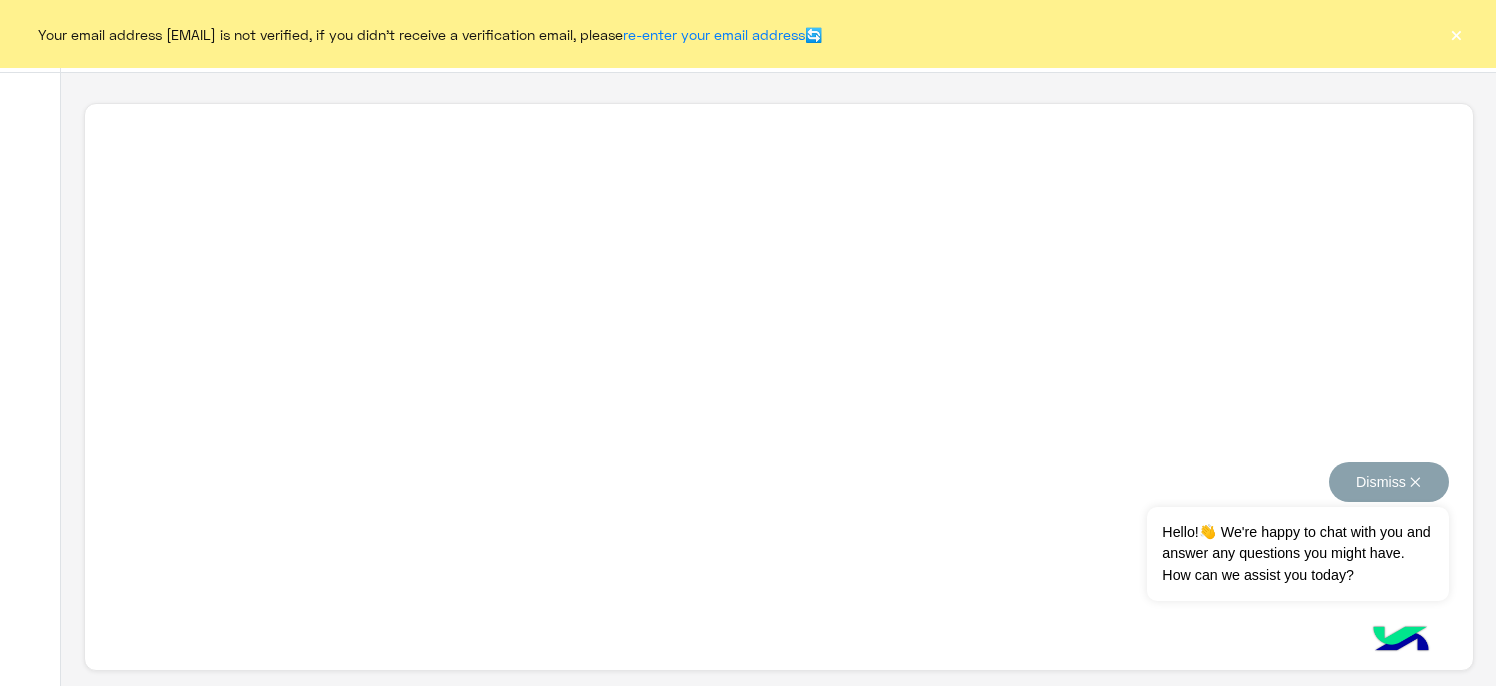 click on "Hello!👋 We're happy to chat with you and answer any questions you might have. How can we assist you today?" at bounding box center [1297, 554] 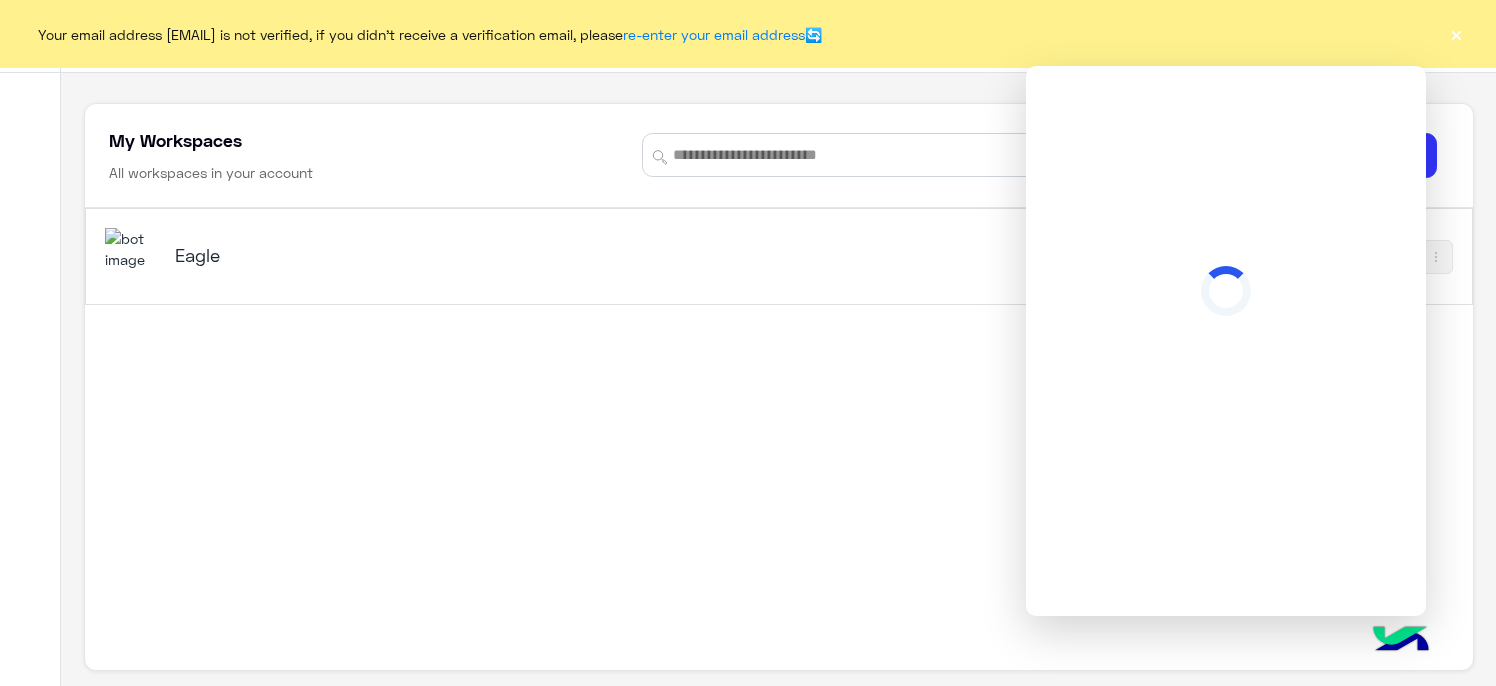 click on "Eagle" at bounding box center [417, 255] 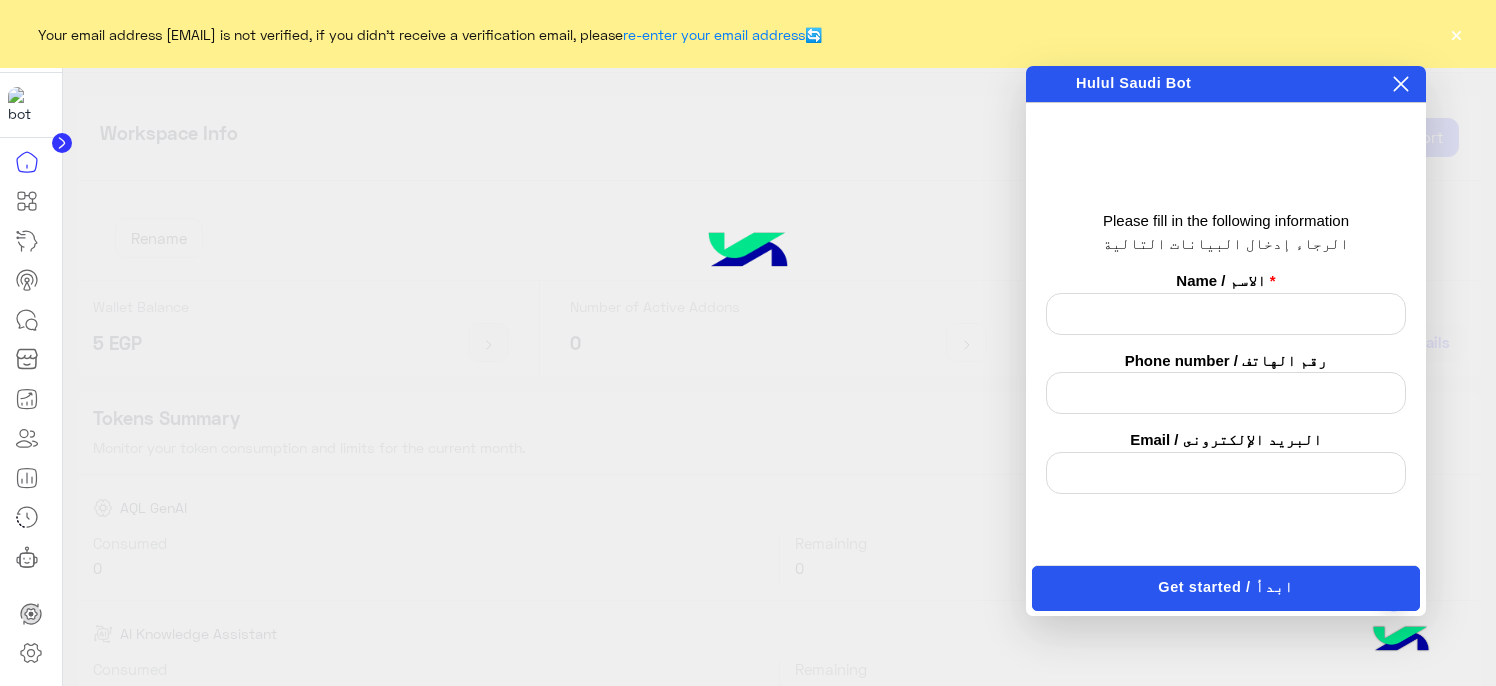 click 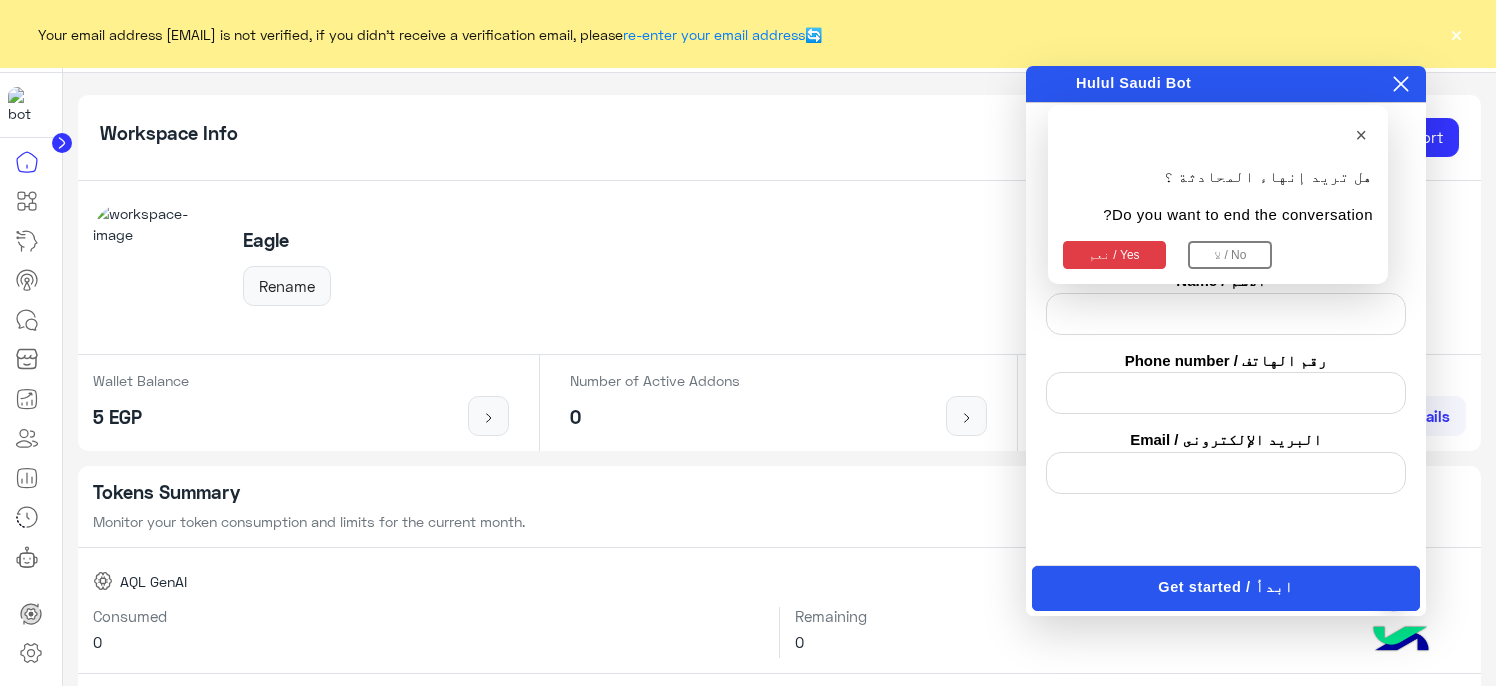 click on "Smileys & People" at bounding box center (1211, 570) 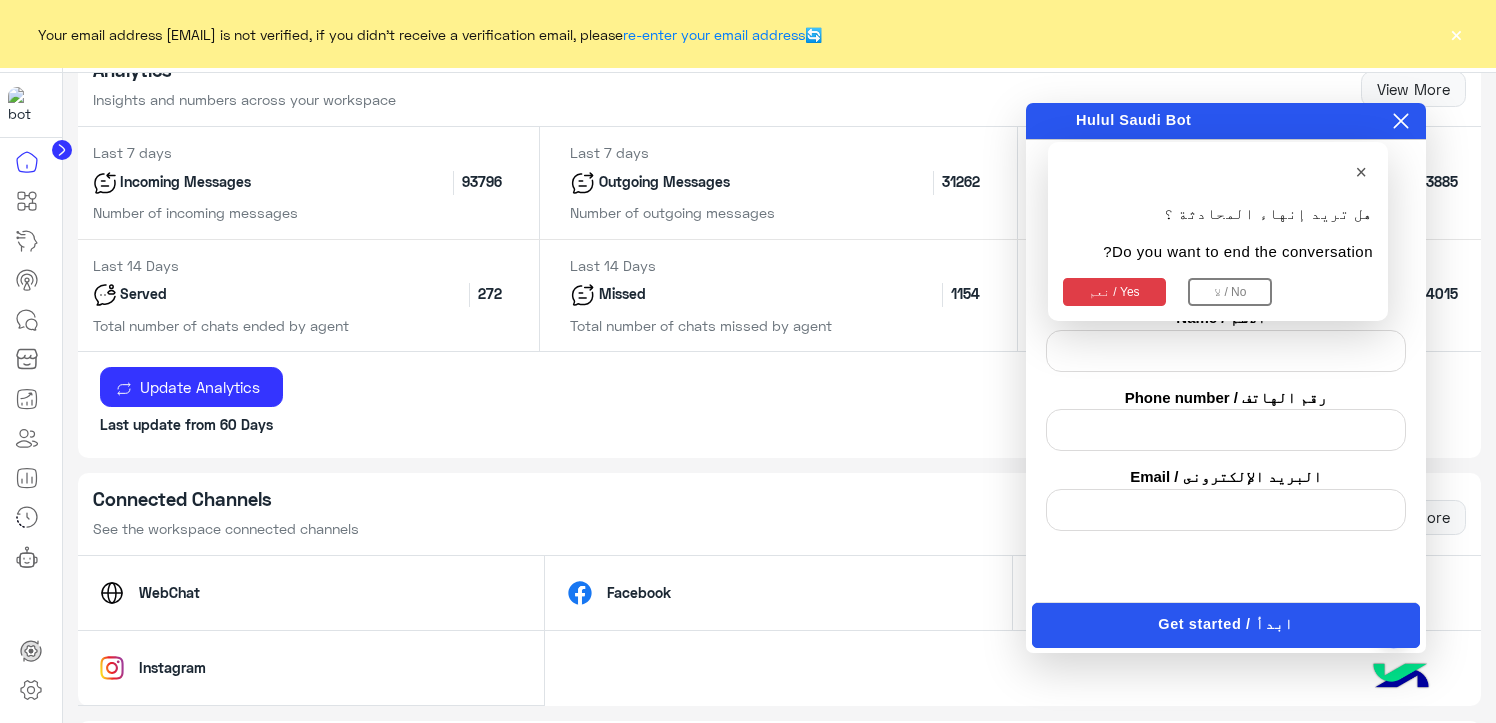 scroll, scrollTop: 900, scrollLeft: 0, axis: vertical 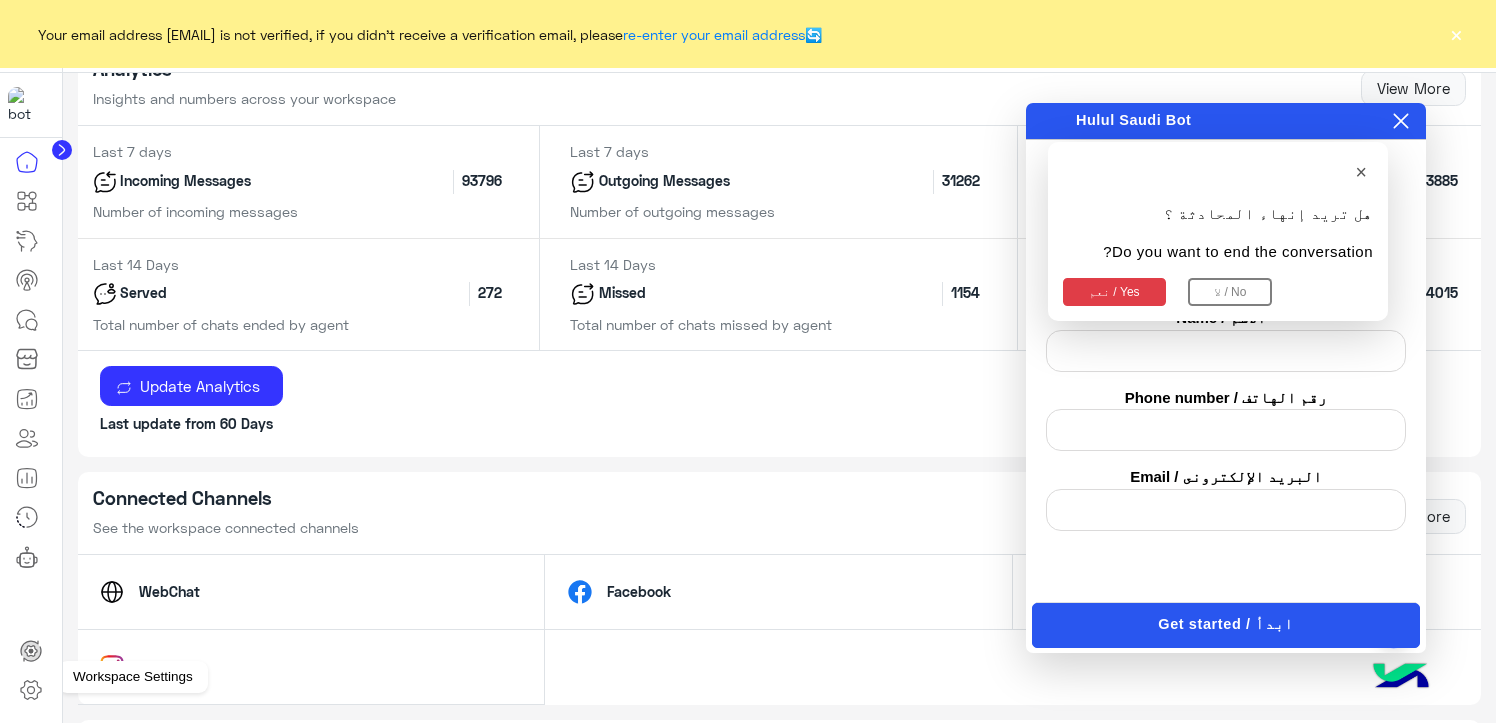 click 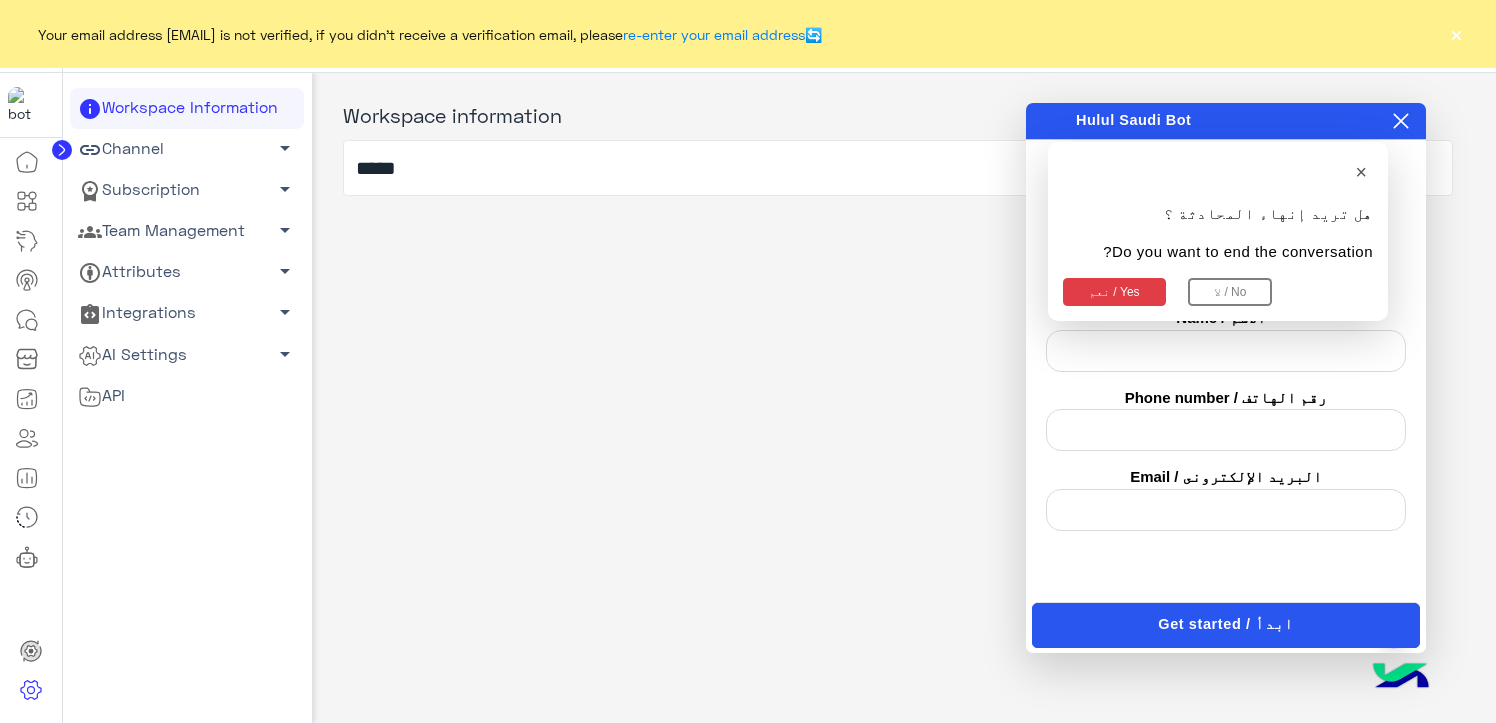 click on "Team Management   arrow_drop_down" 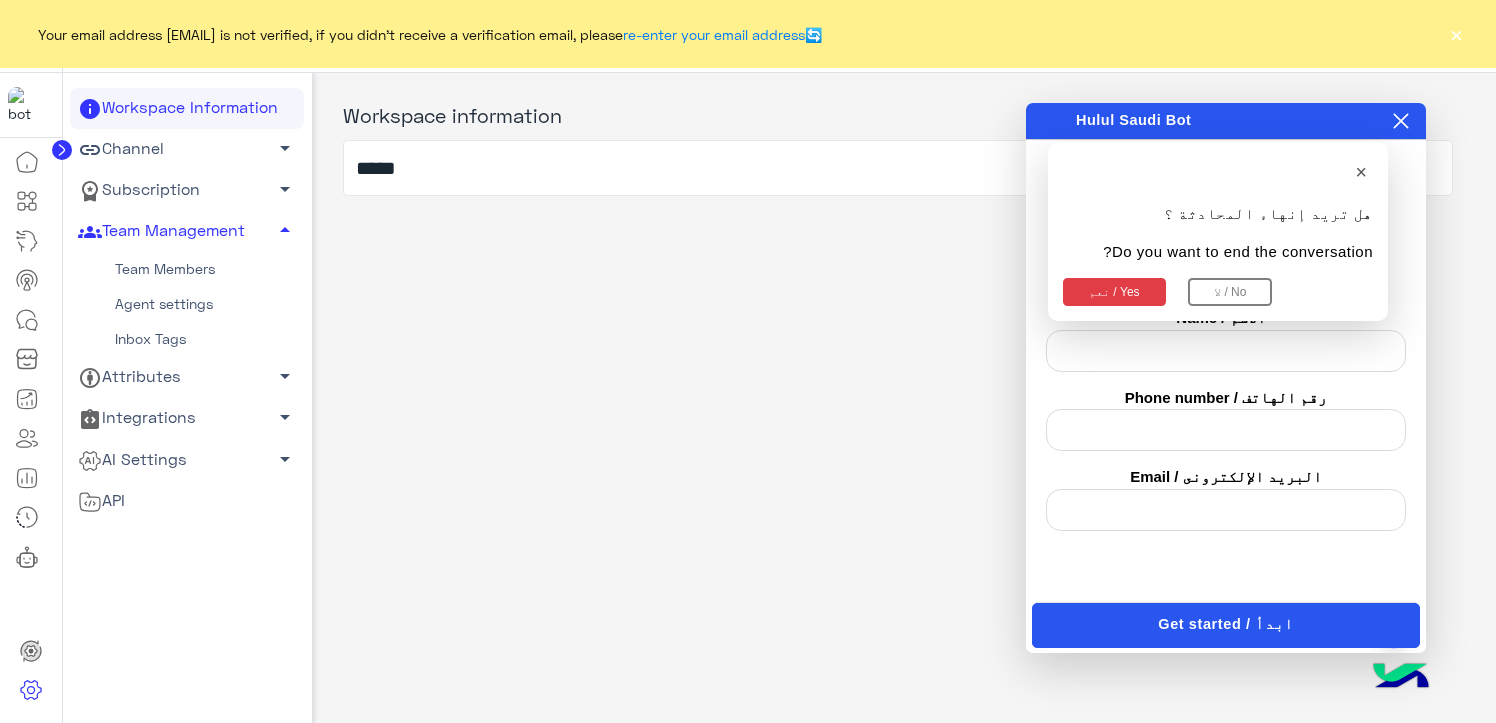 click on "Team Members" 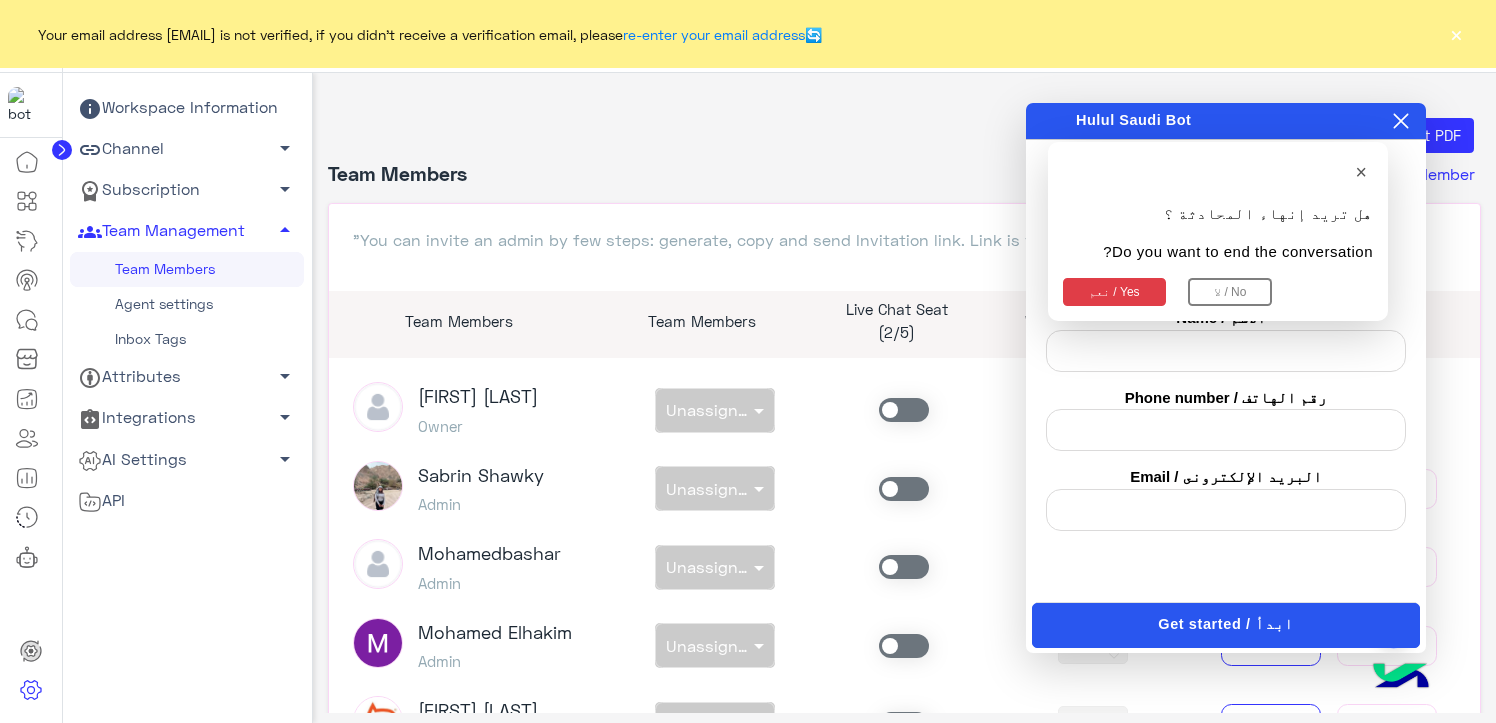 click 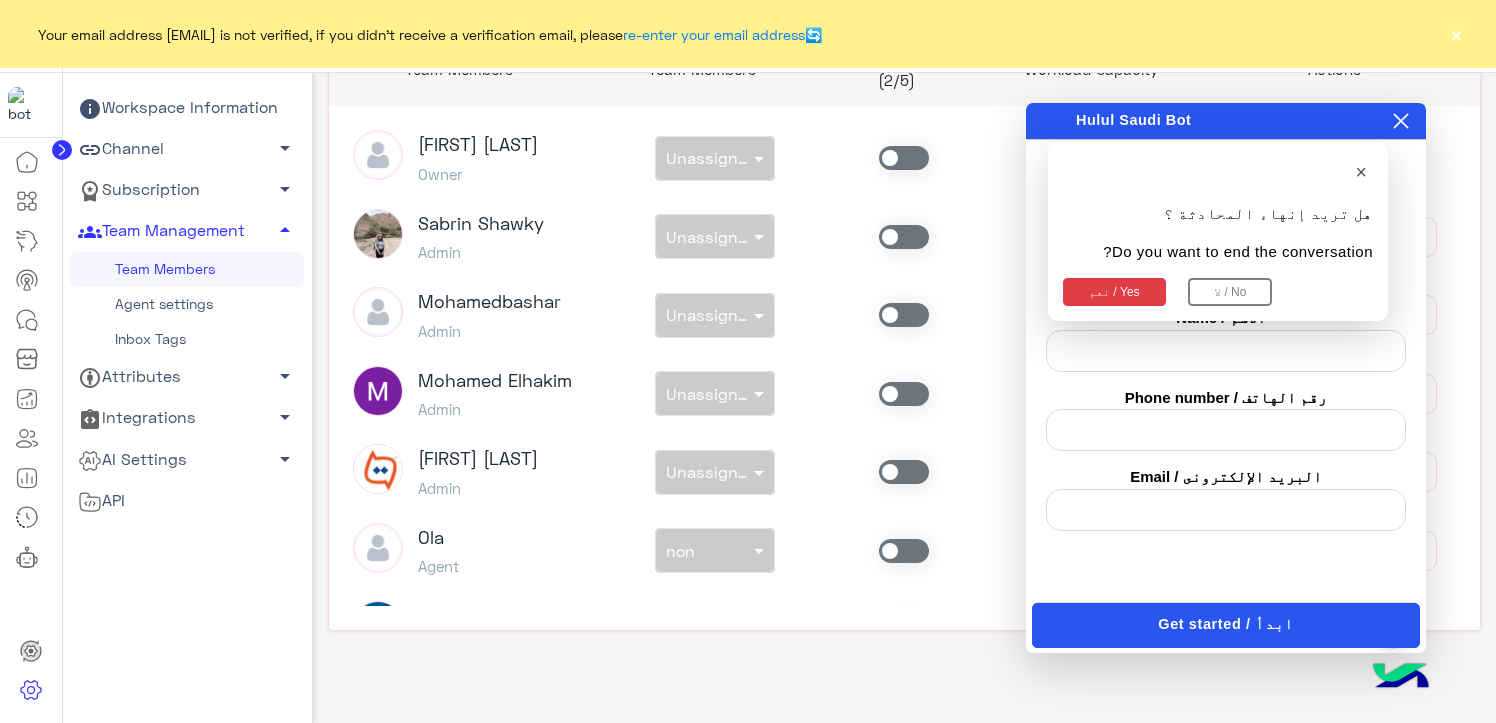 scroll, scrollTop: 260, scrollLeft: 0, axis: vertical 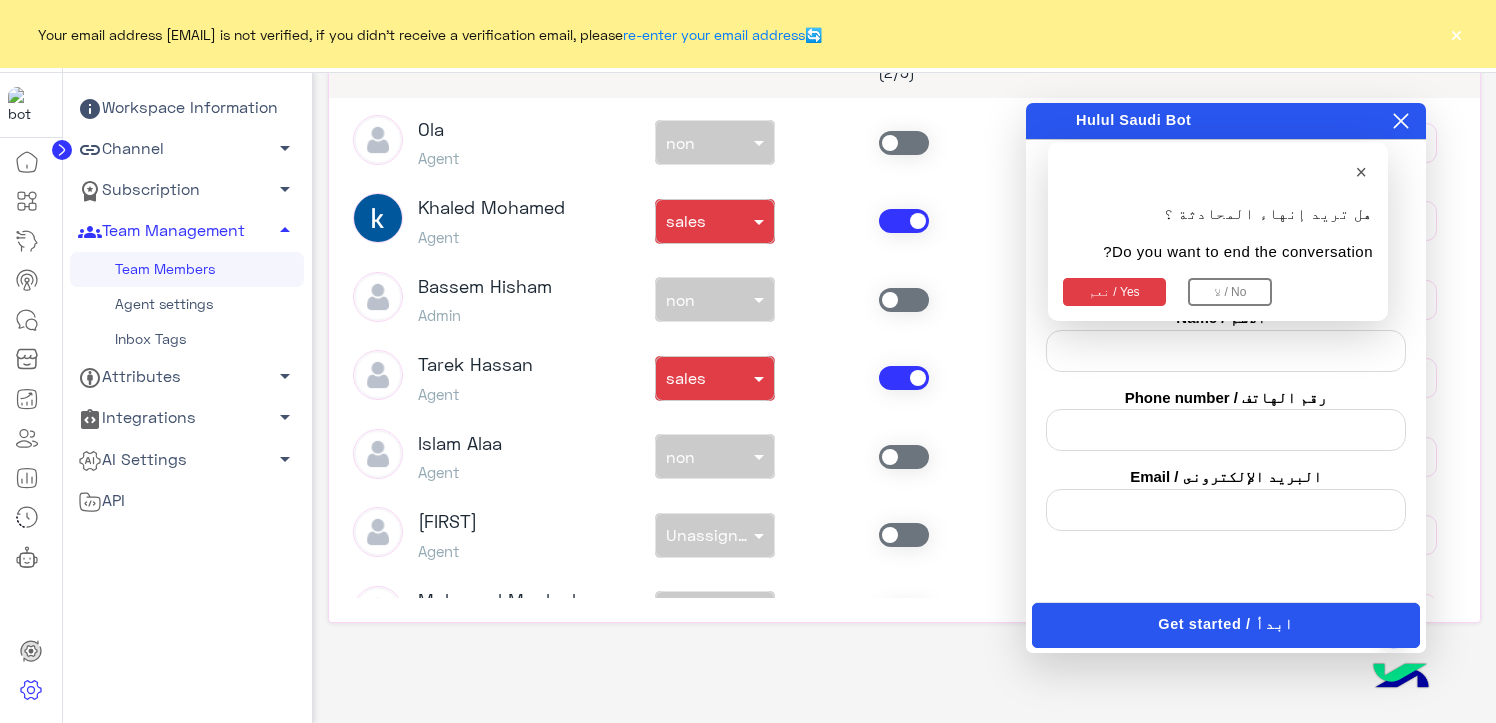 click 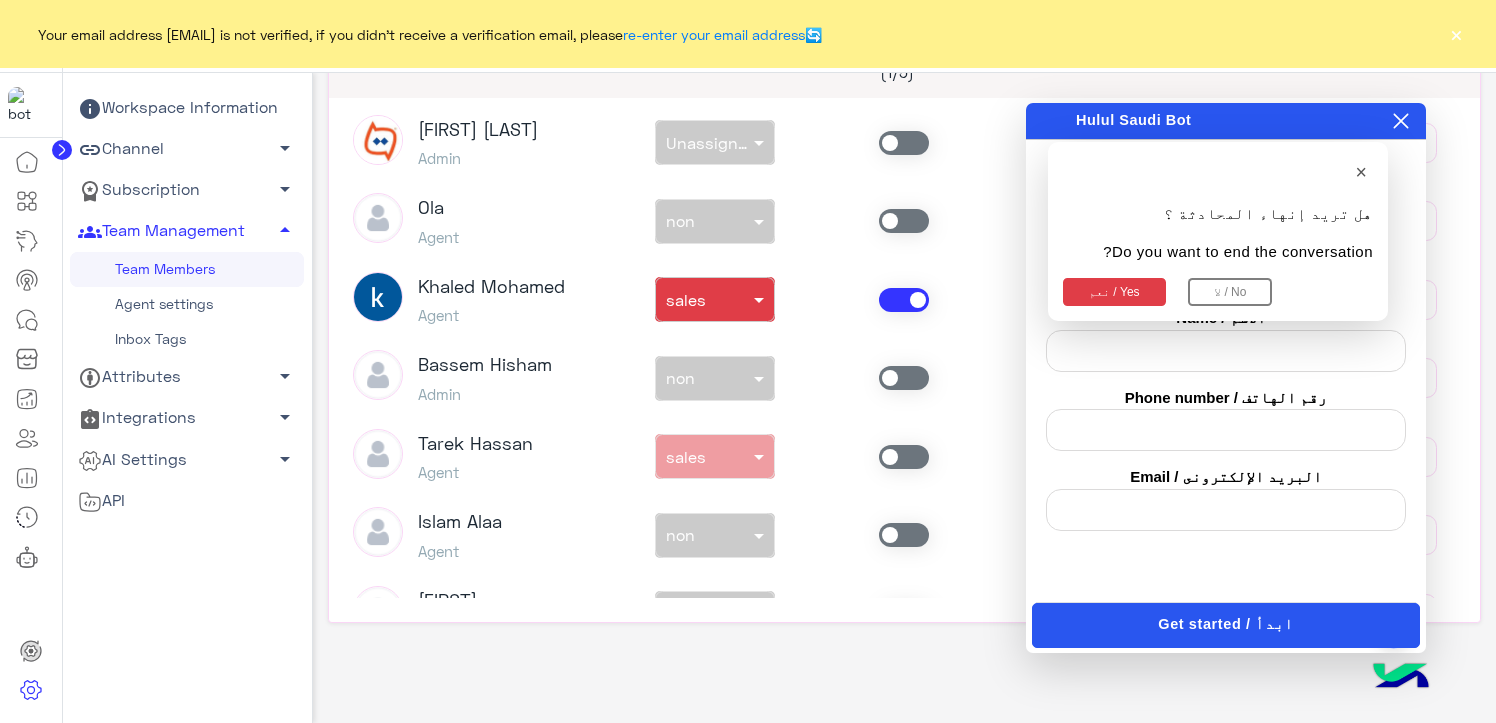 click 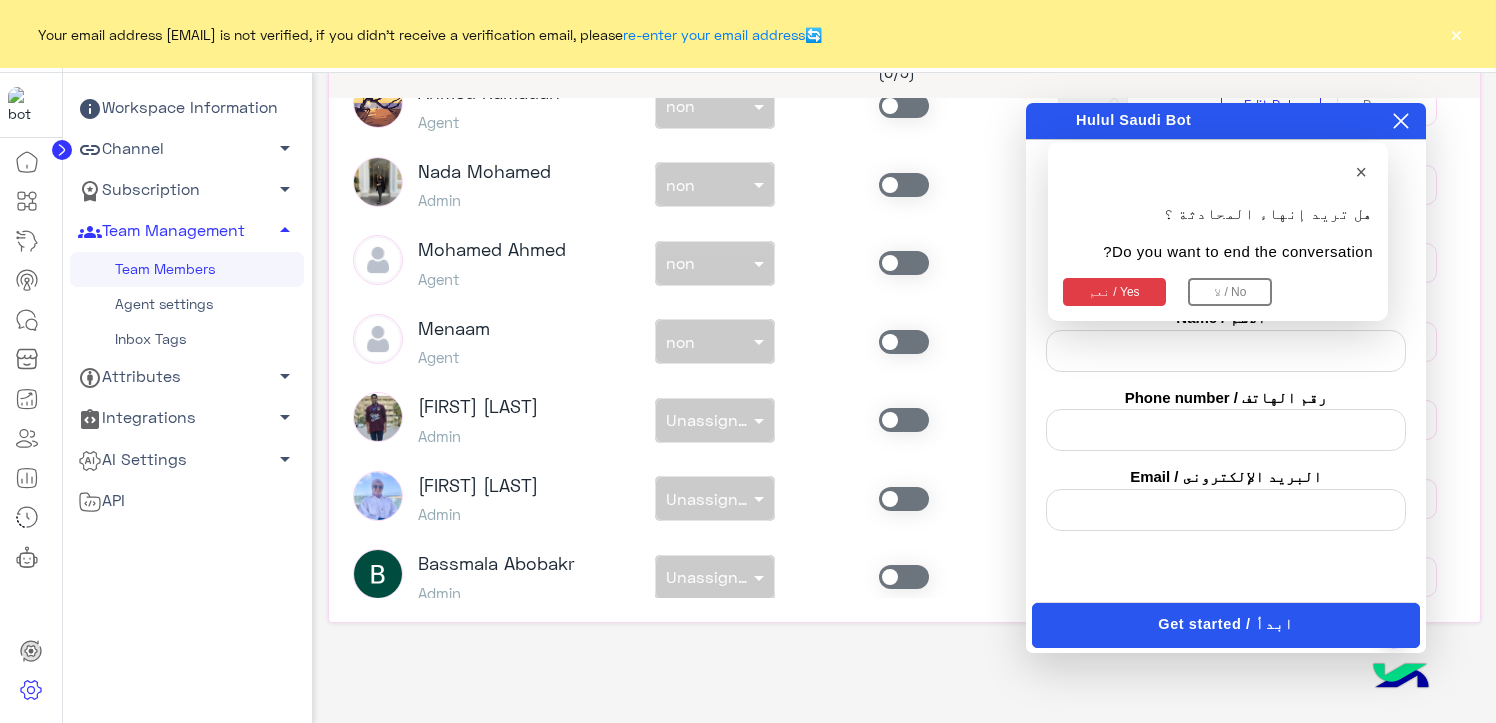 scroll, scrollTop: 1331, scrollLeft: 0, axis: vertical 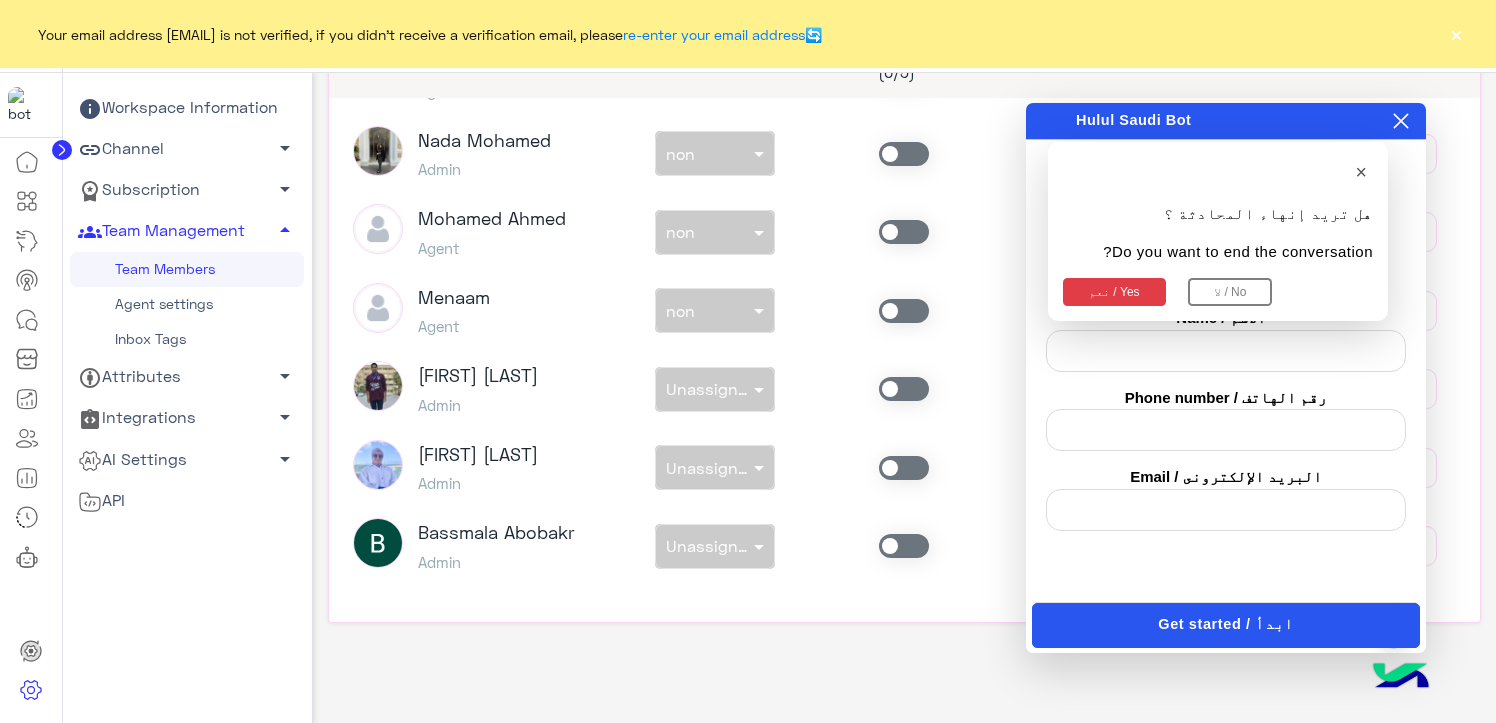 click 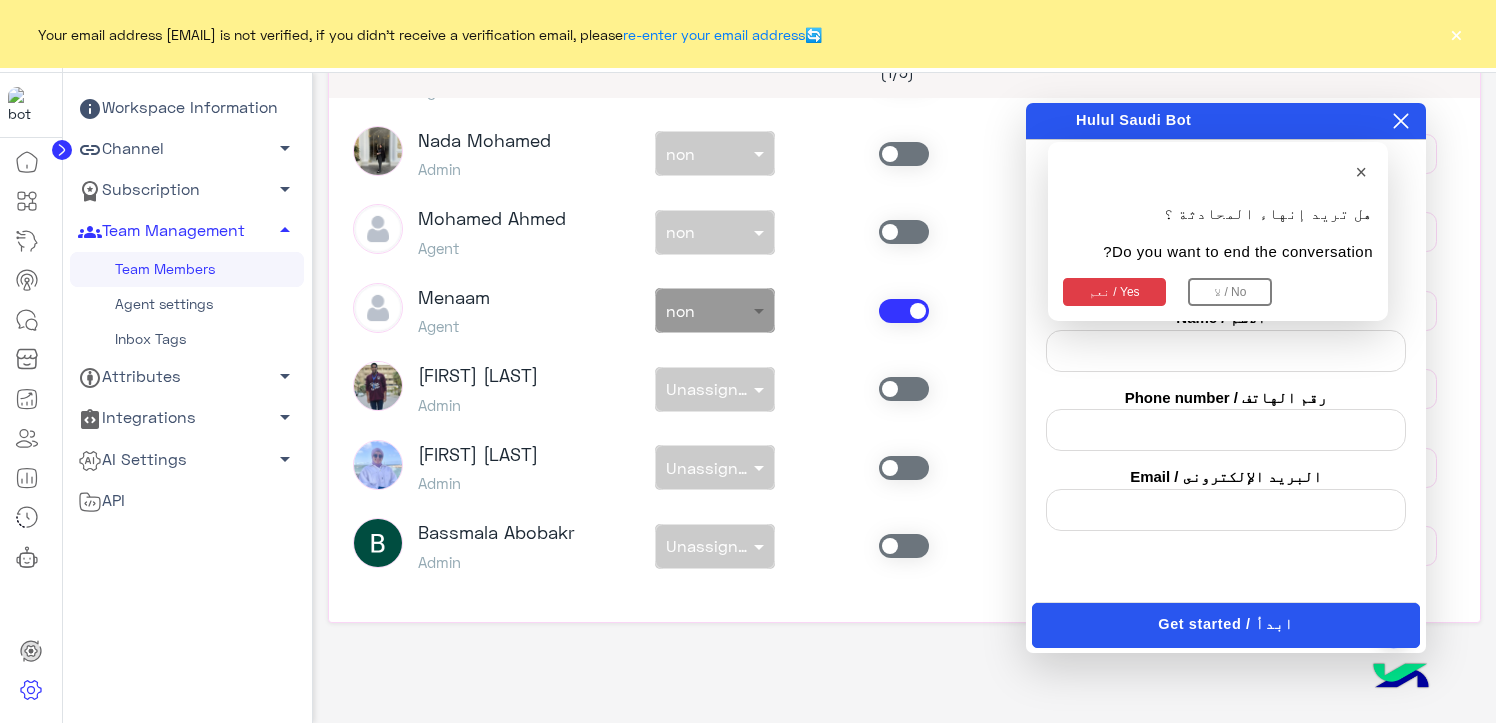 click at bounding box center (761, 310) 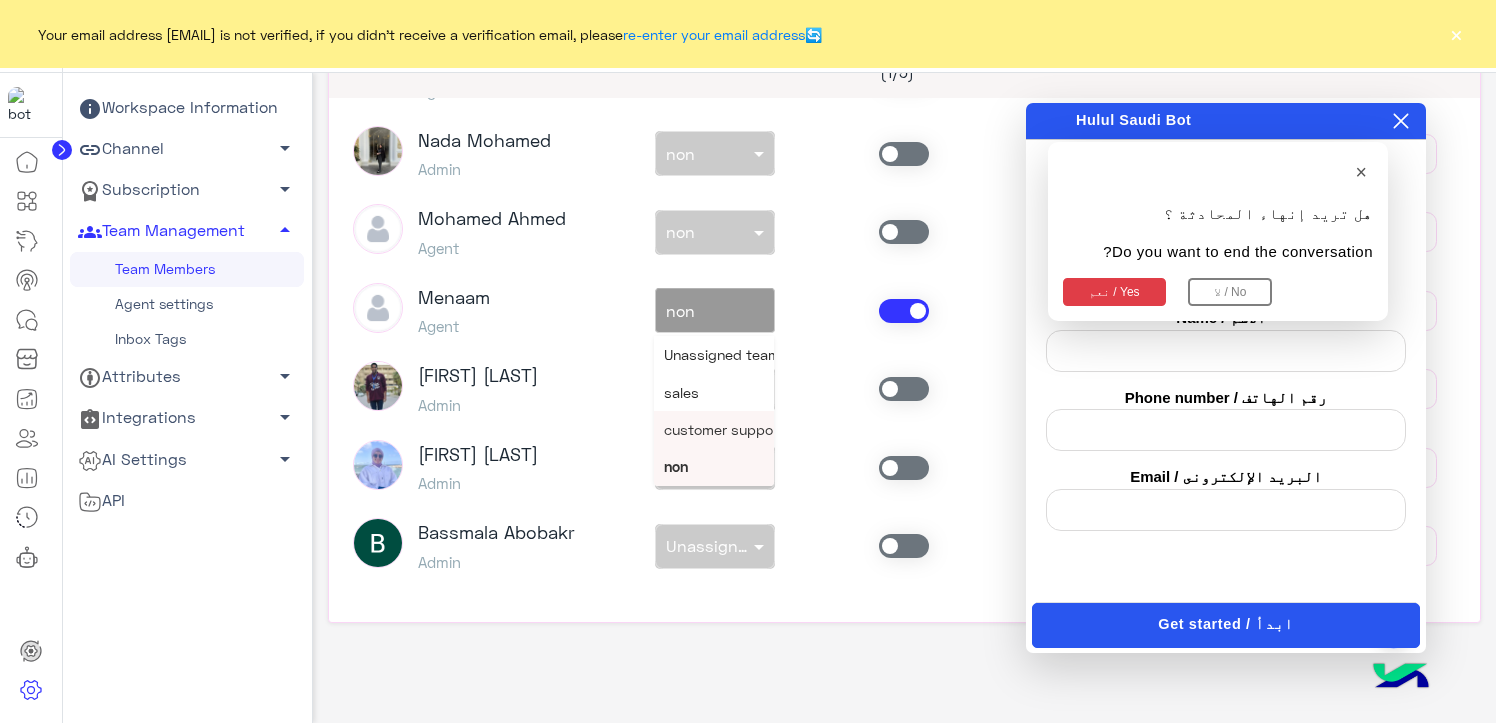 click on "customer support" at bounding box center (724, 429) 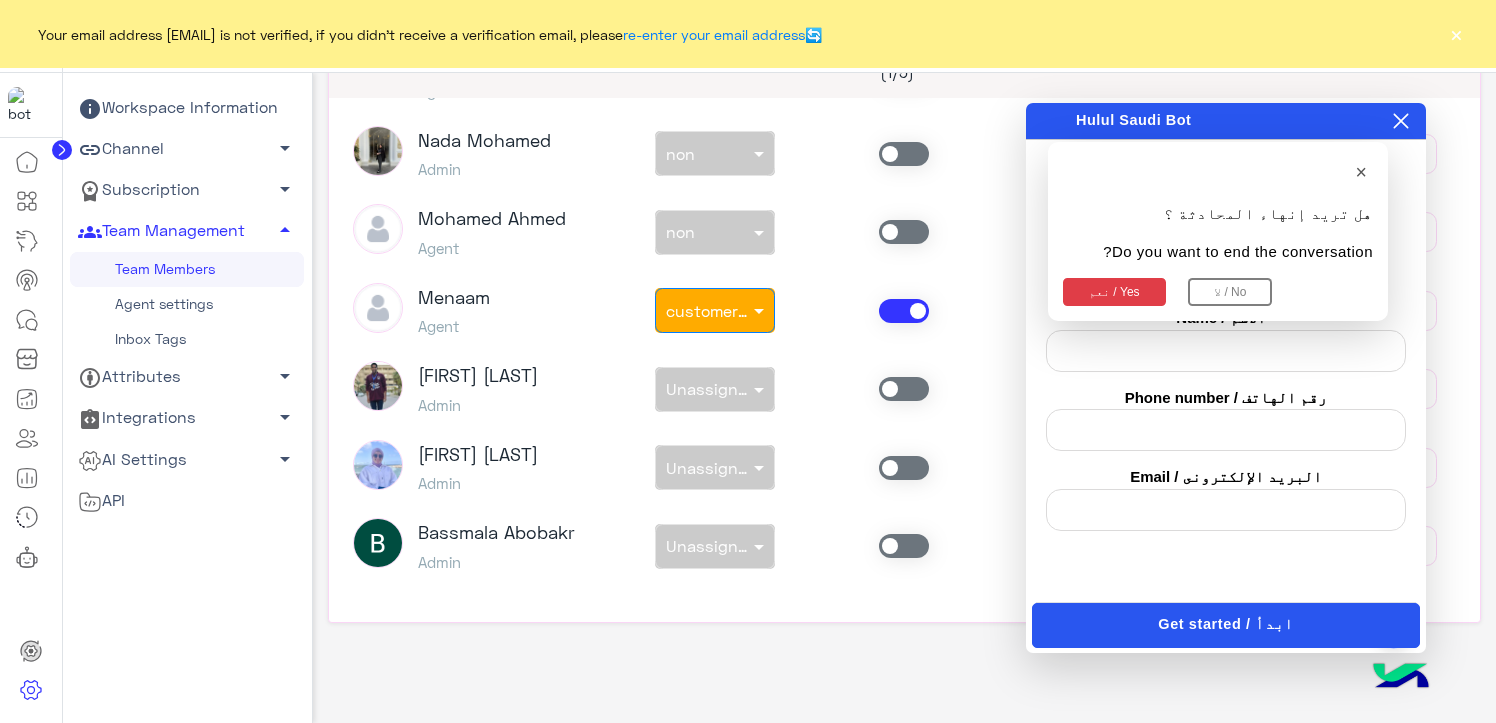 click on "[FIRST] [LAST]   Agent  non × non    ***  Edit Role   Remove" 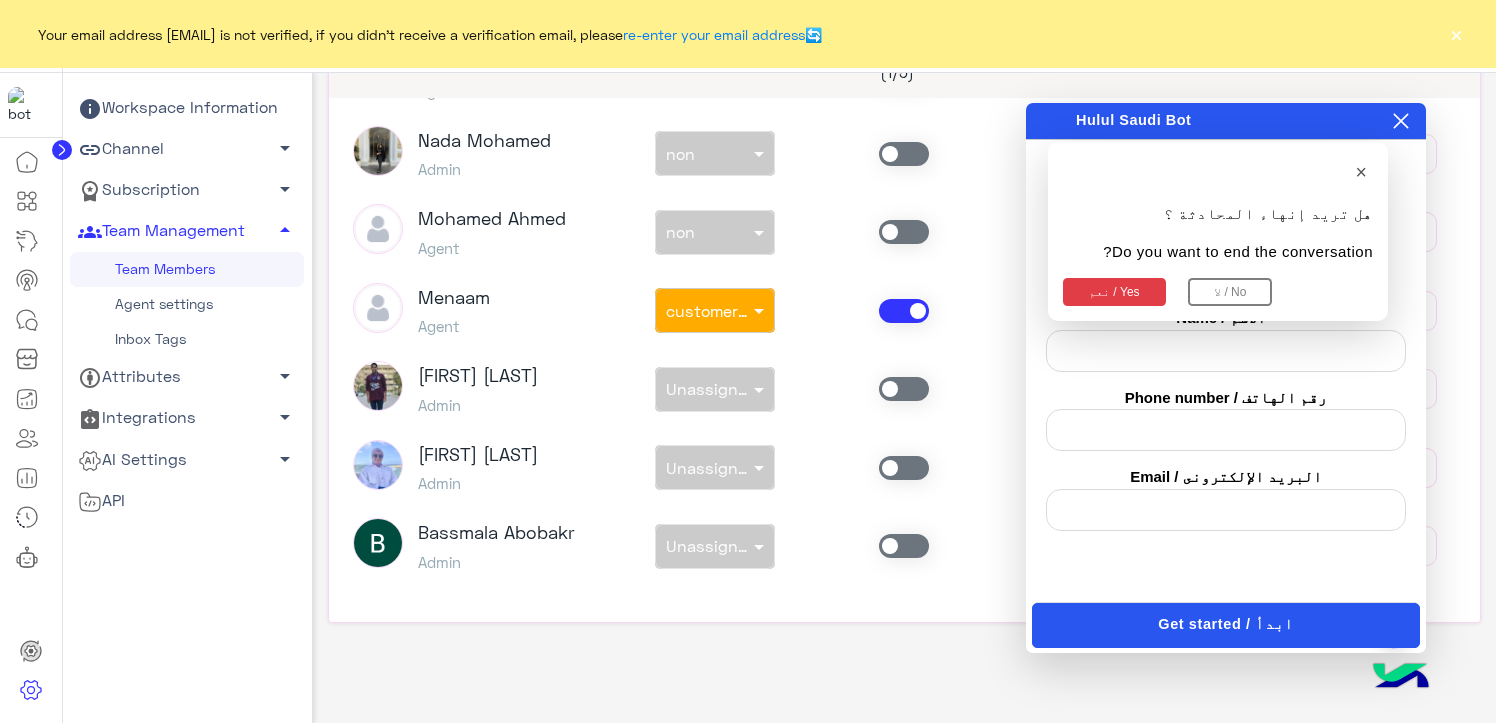 drag, startPoint x: 889, startPoint y: 237, endPoint x: 869, endPoint y: 246, distance: 21.931713 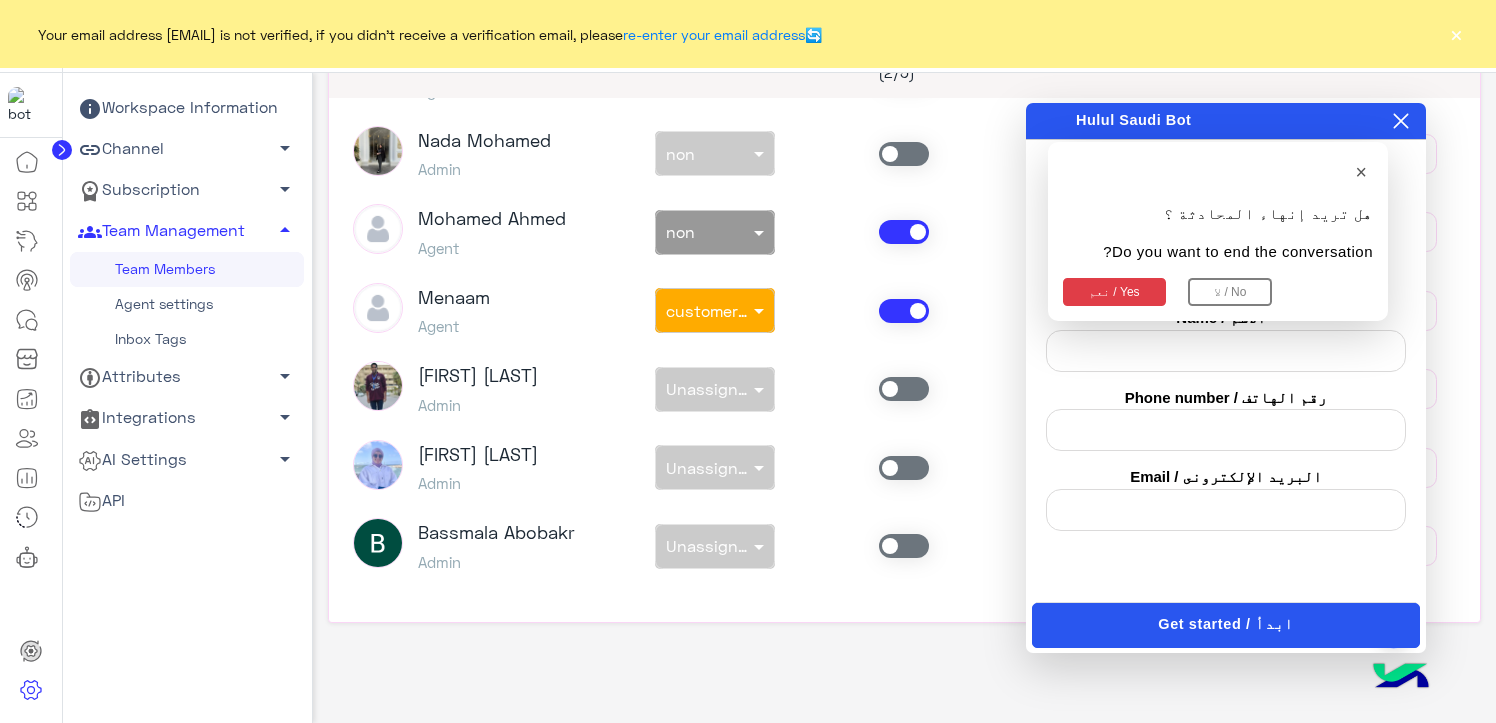 click on "non × non" at bounding box center (702, 232) 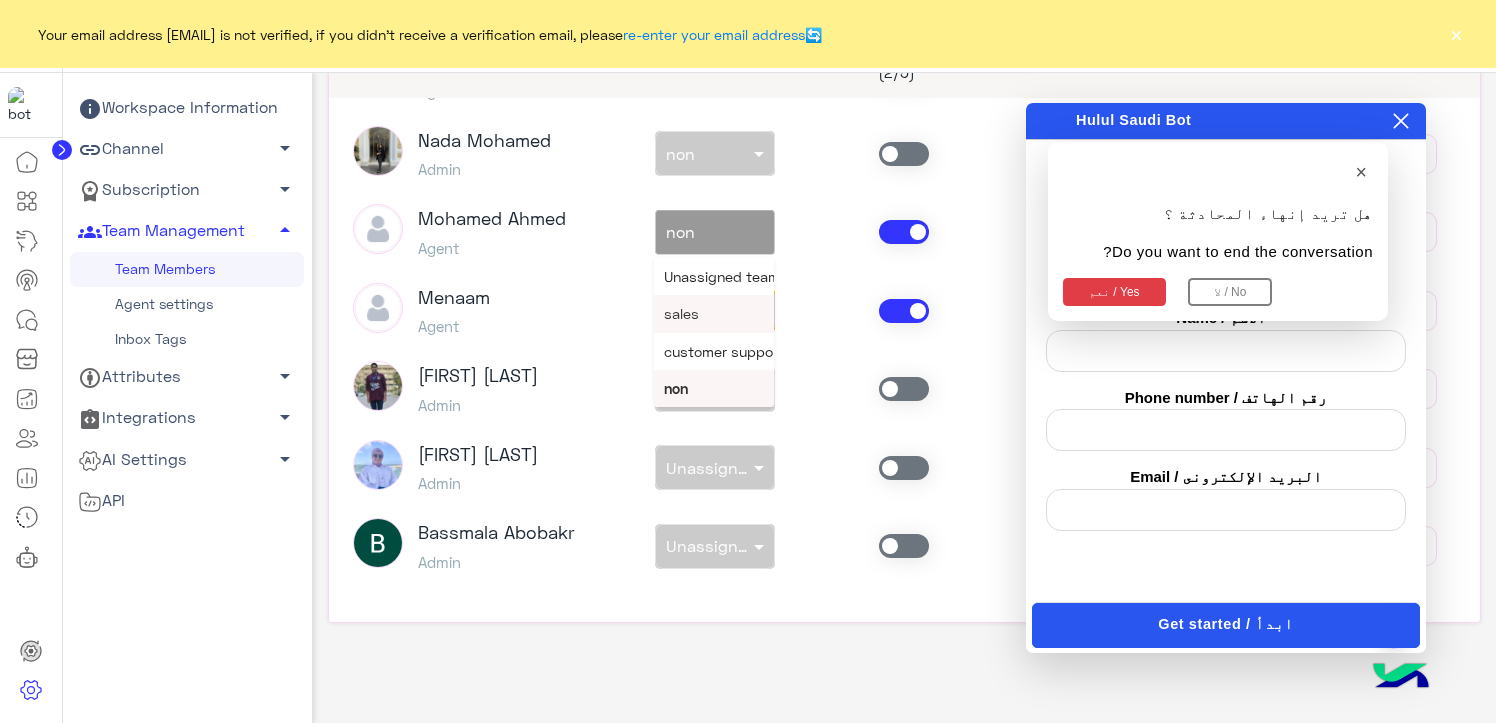 click on "sales" at bounding box center [714, 313] 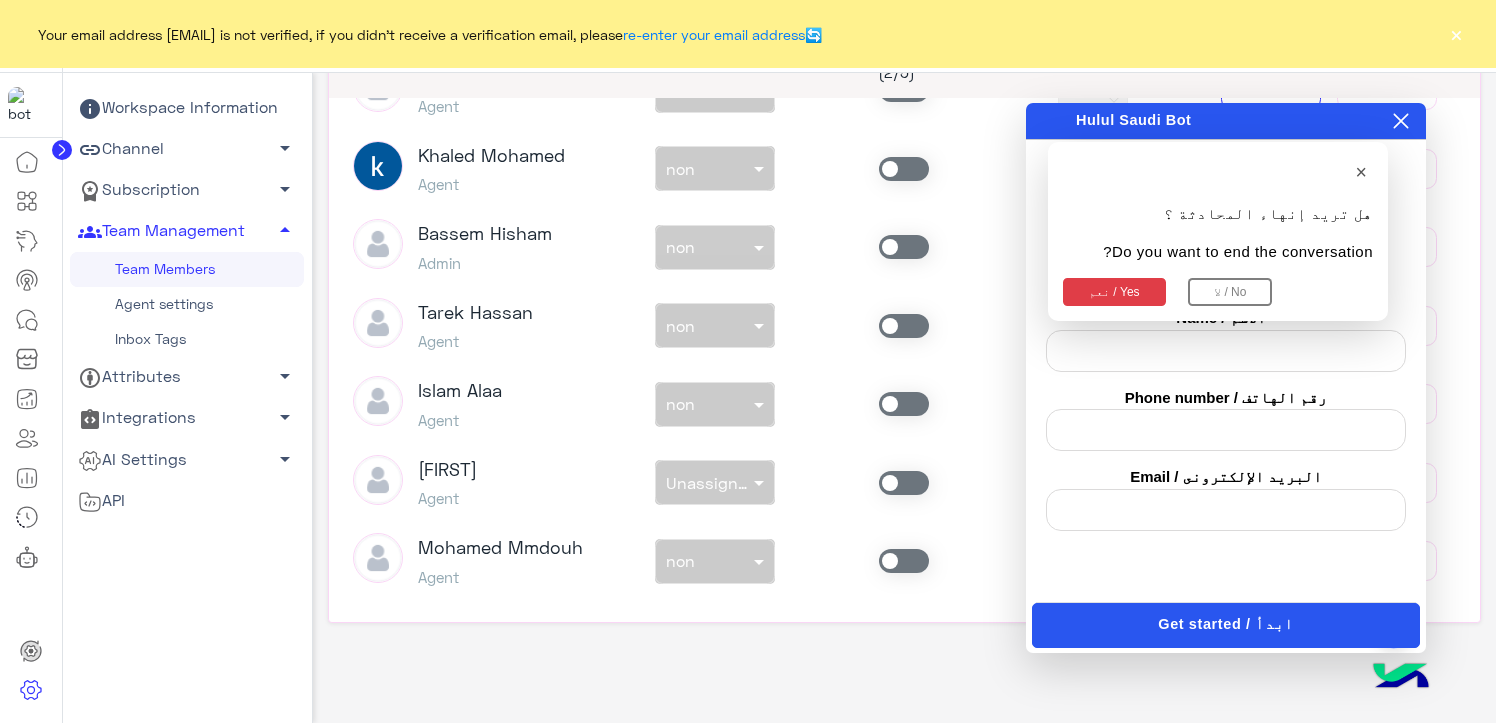 scroll, scrollTop: 431, scrollLeft: 0, axis: vertical 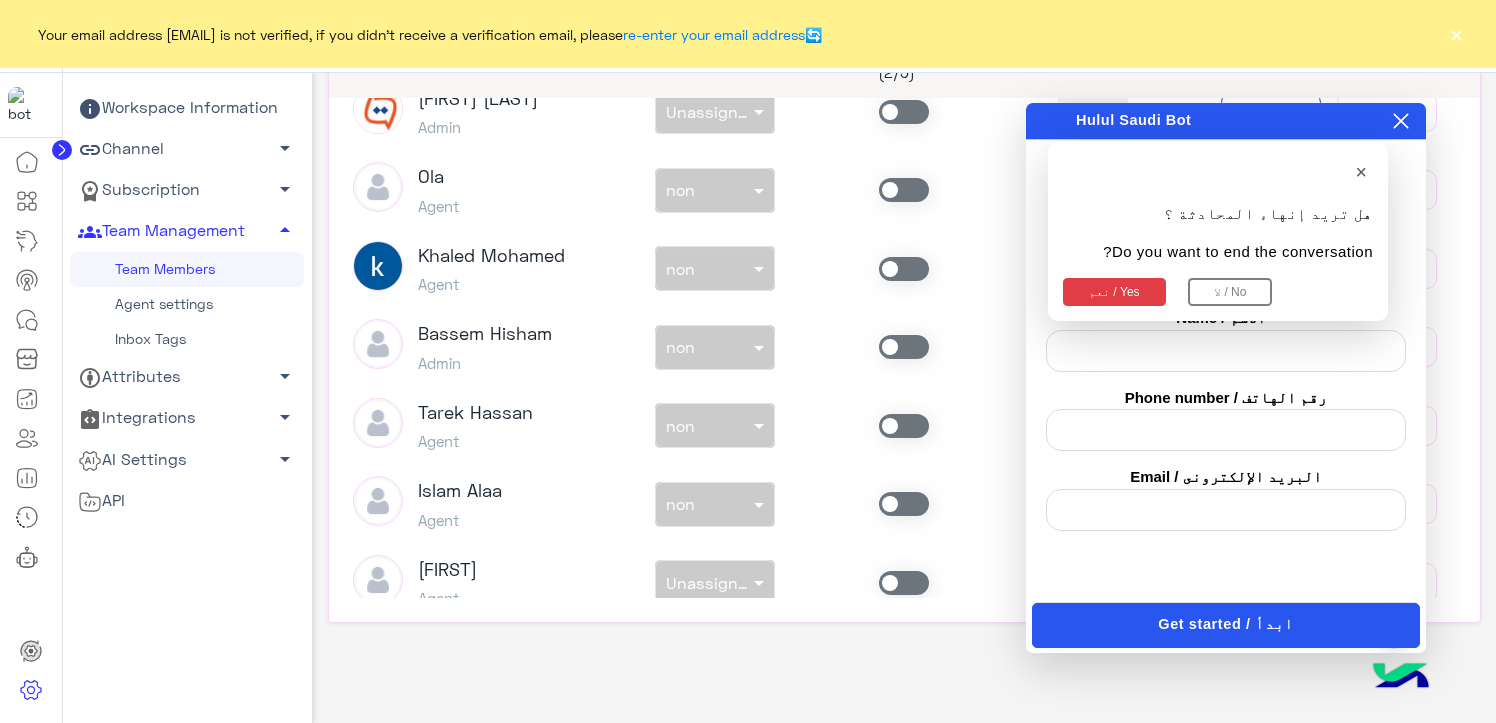 click 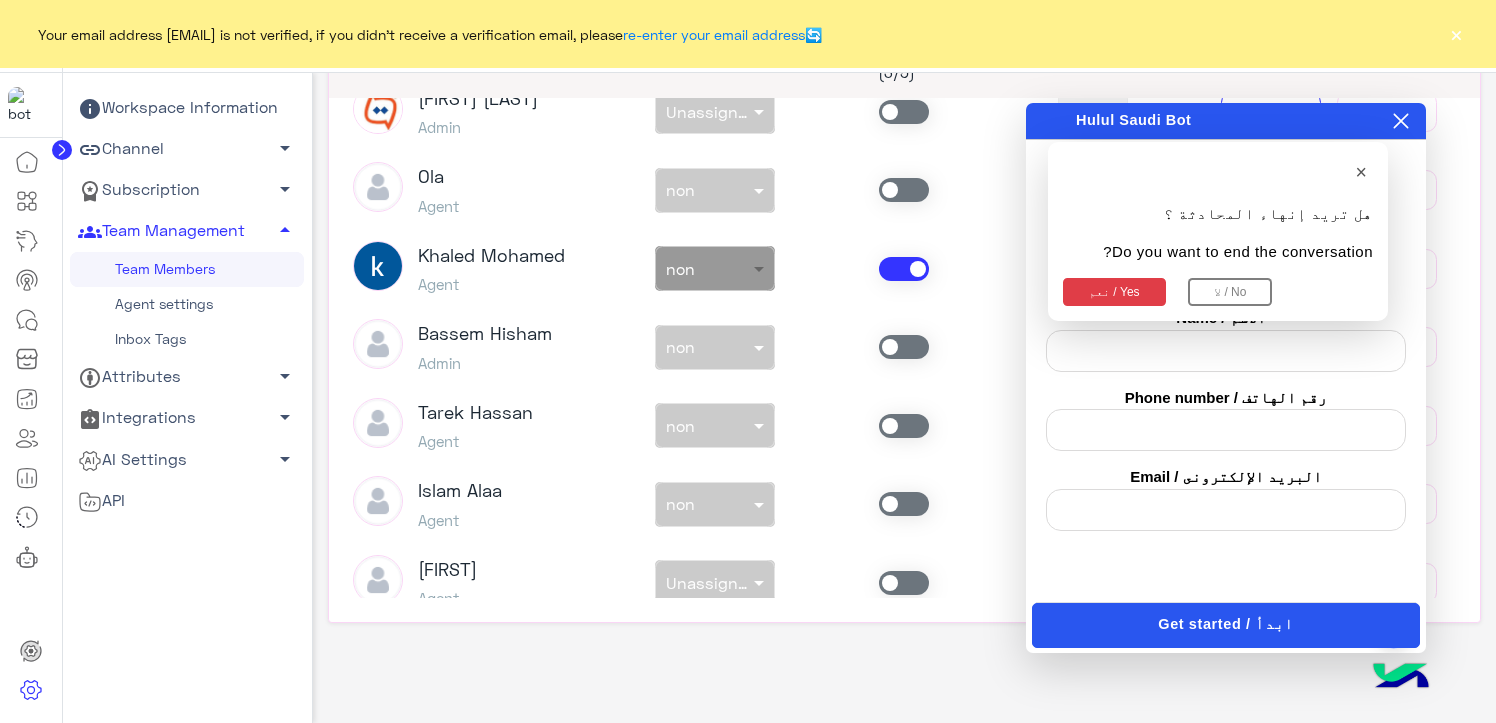 click at bounding box center (761, 268) 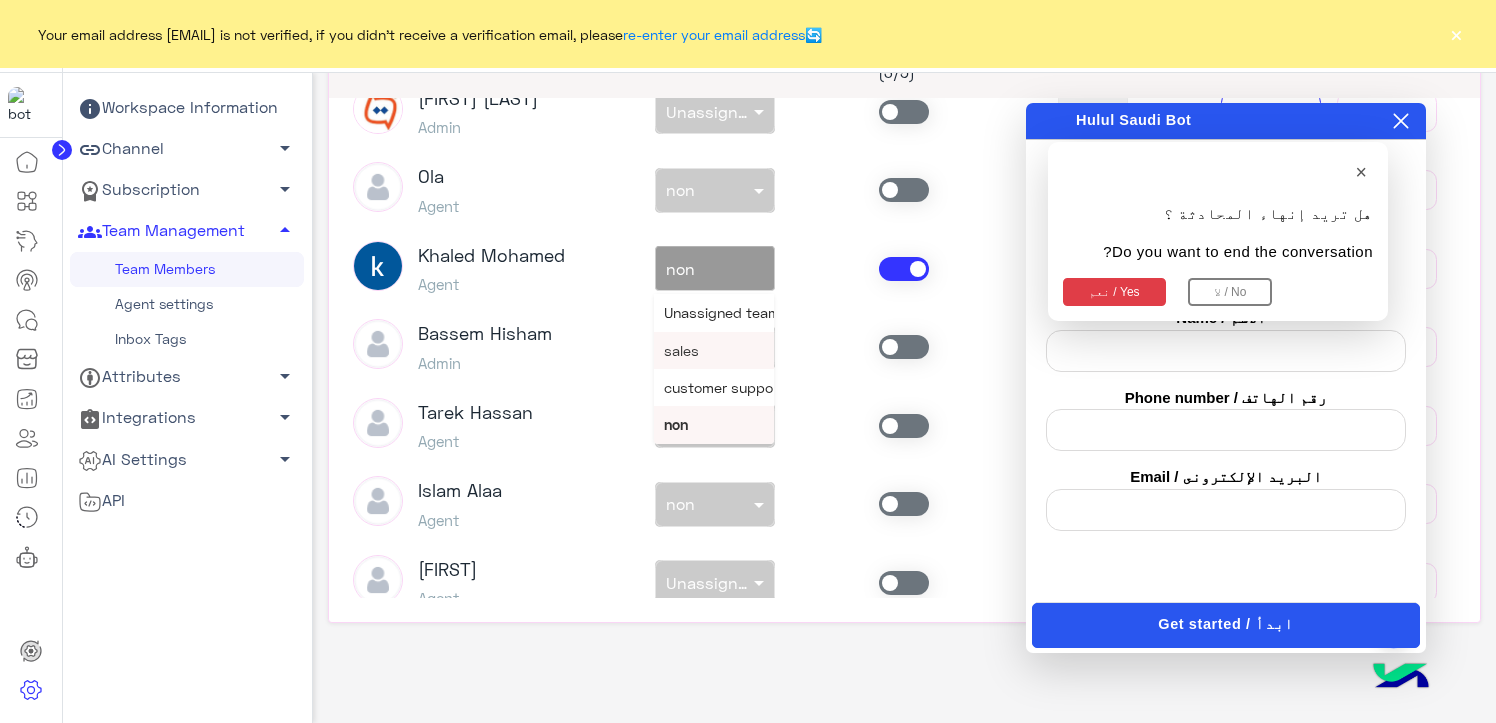 click on "sales" at bounding box center [714, 350] 